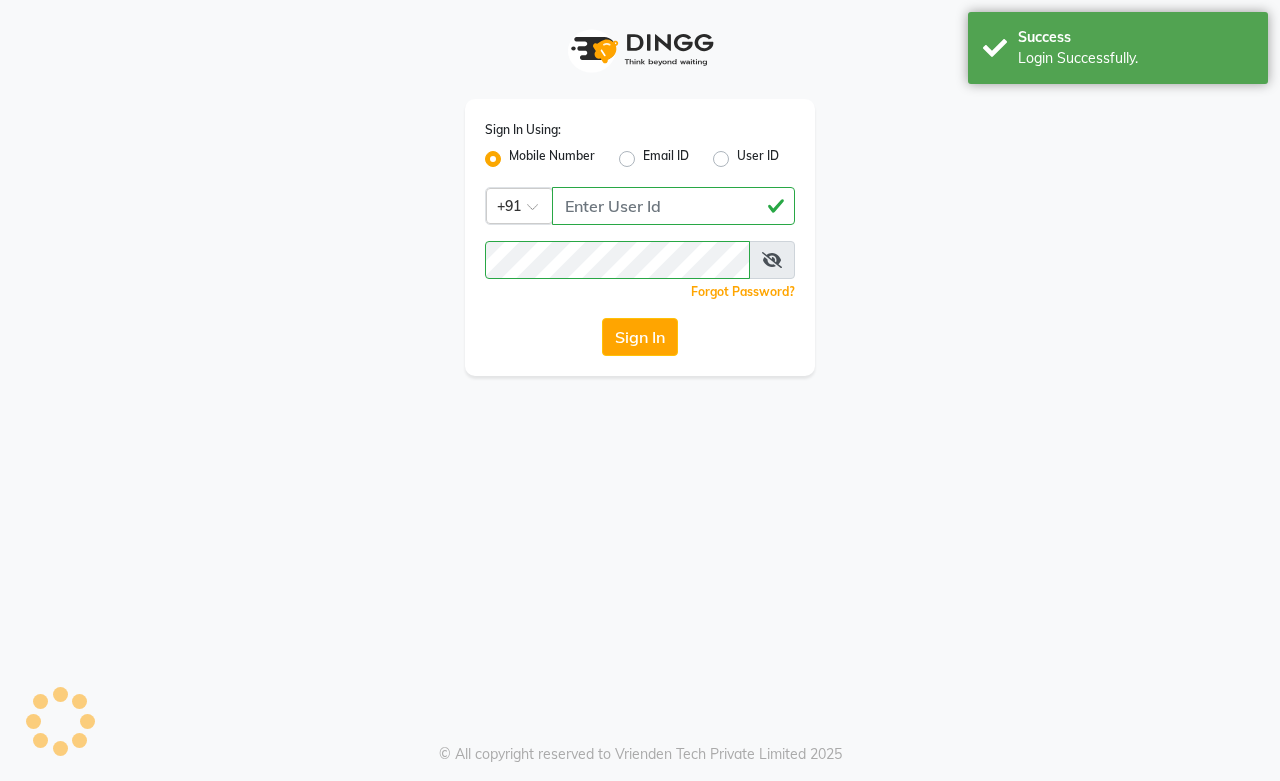 scroll, scrollTop: 0, scrollLeft: 0, axis: both 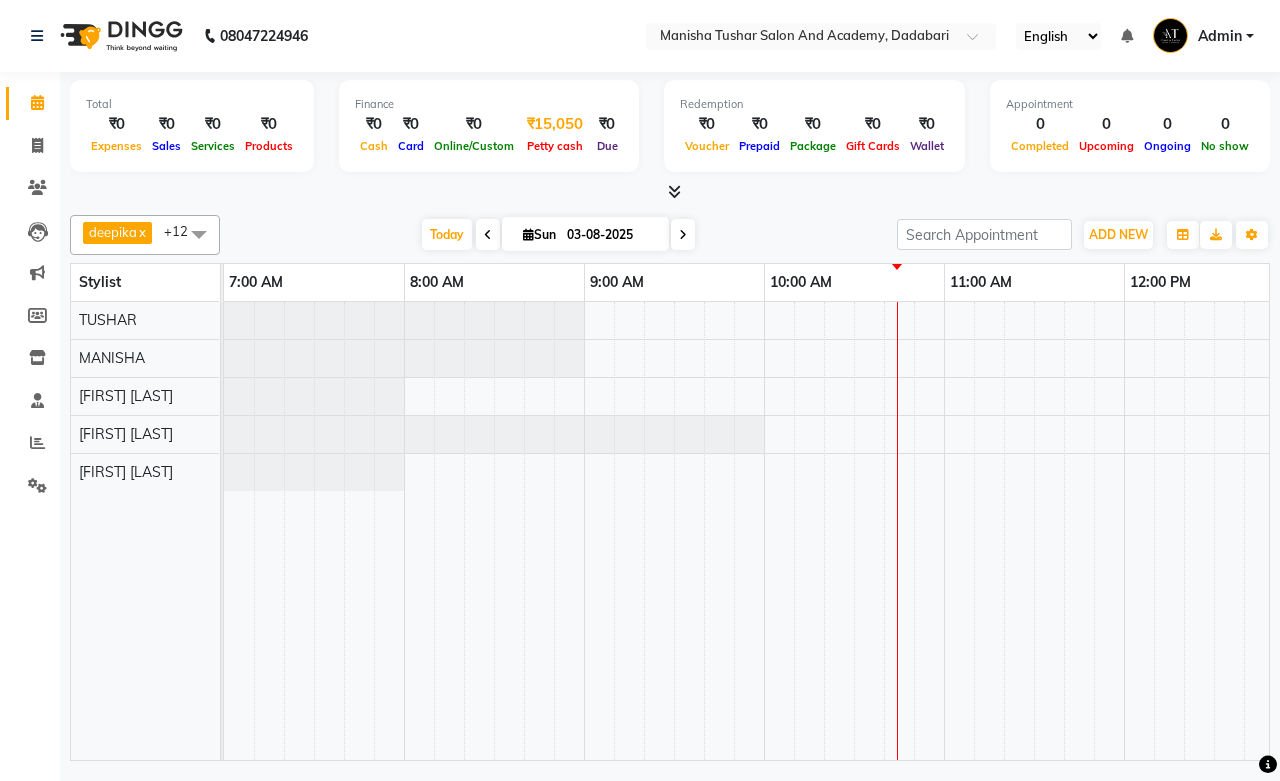 click on "₹15,050" at bounding box center (555, 124) 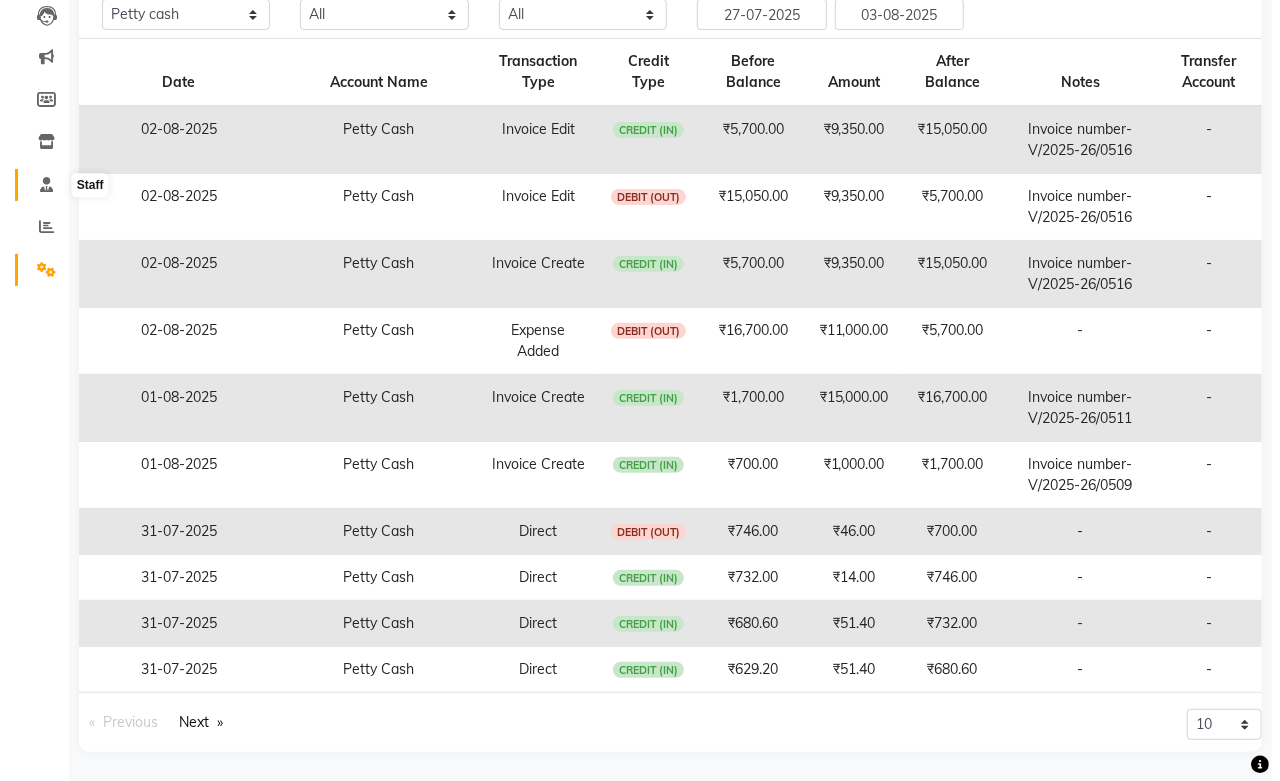 scroll, scrollTop: 0, scrollLeft: 0, axis: both 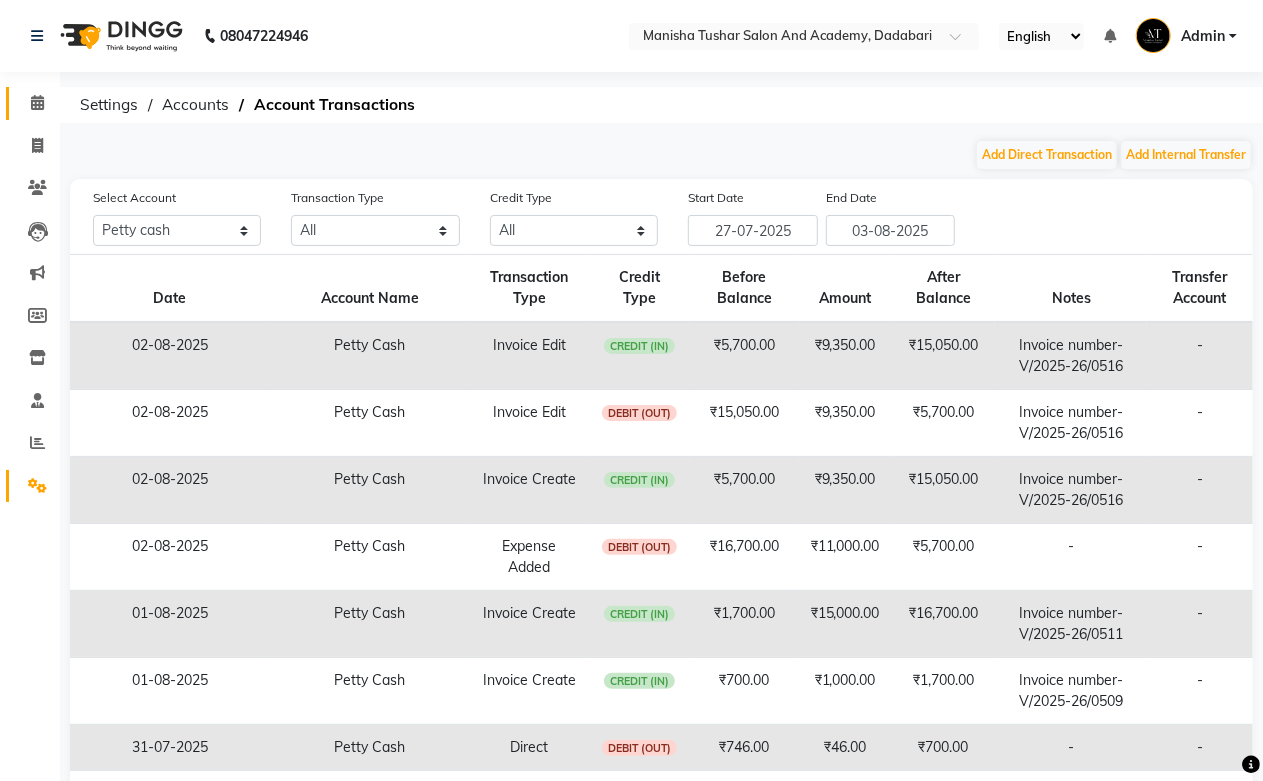 click on "Calendar" 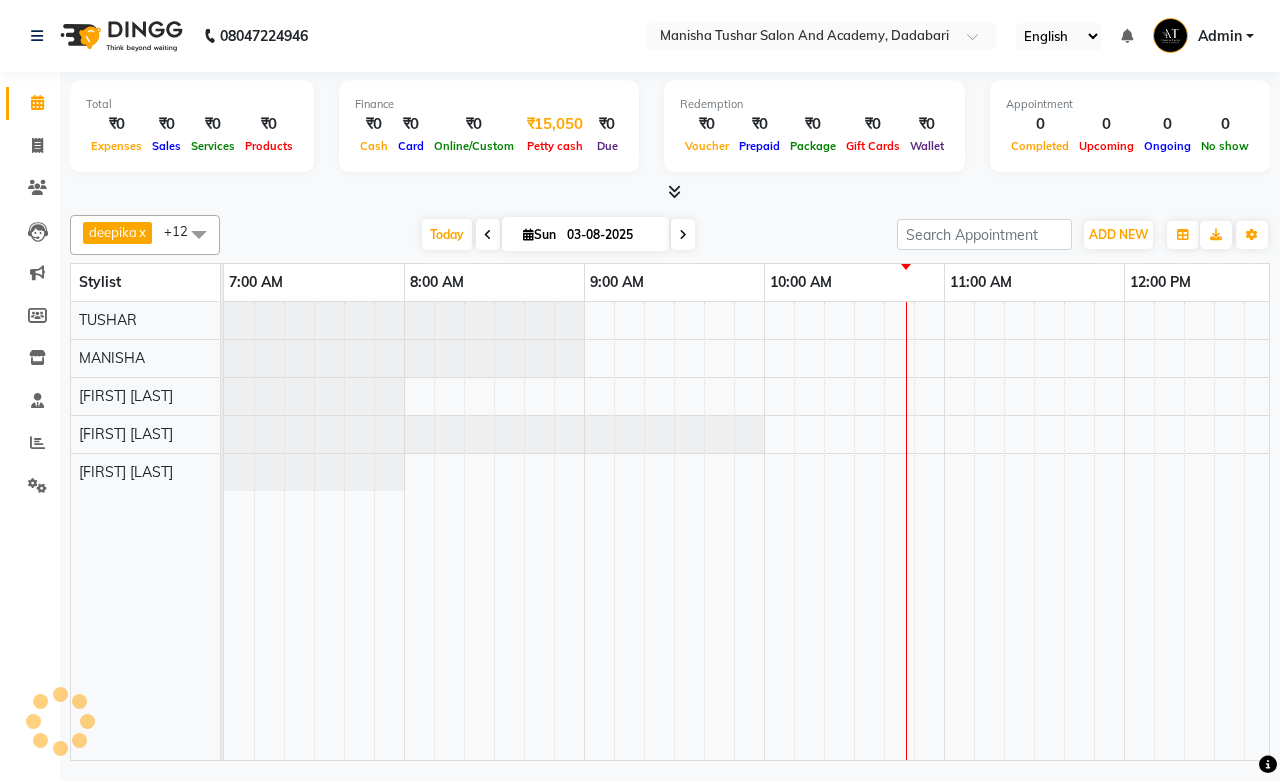 scroll, scrollTop: 0, scrollLeft: 0, axis: both 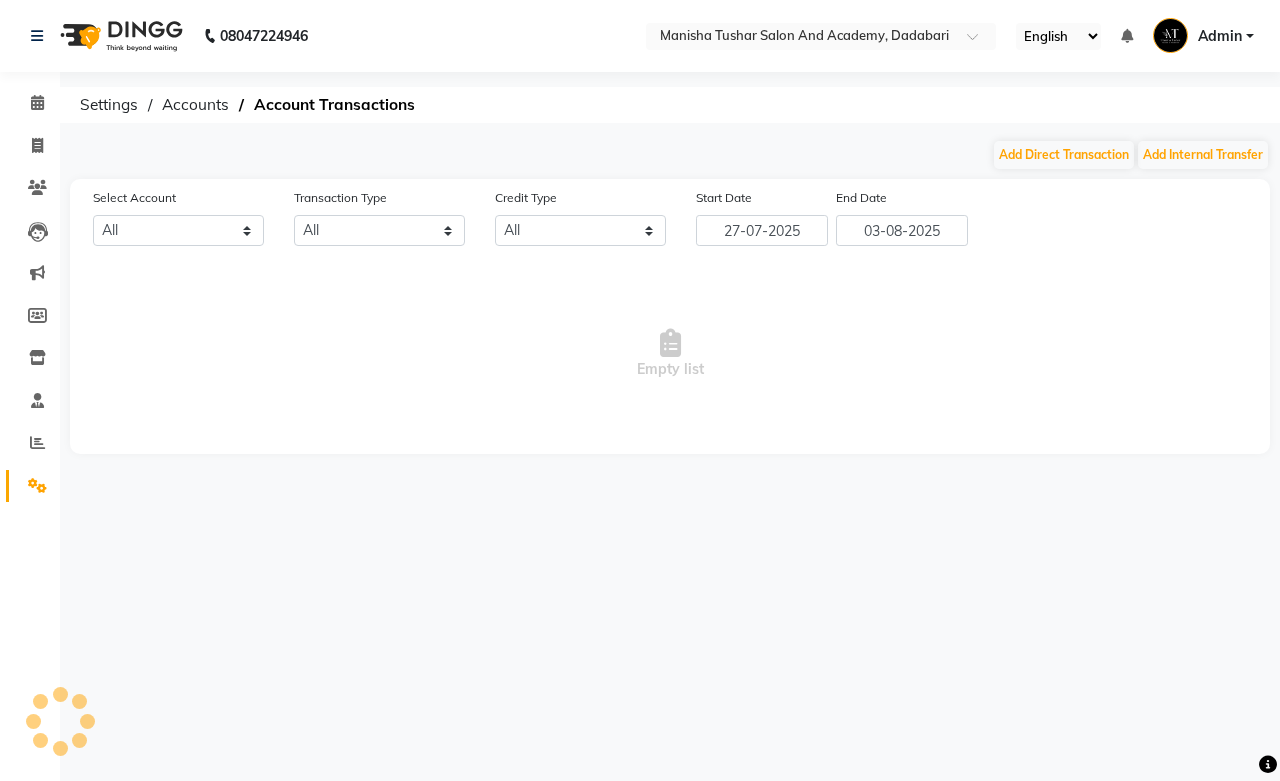 select on "5474" 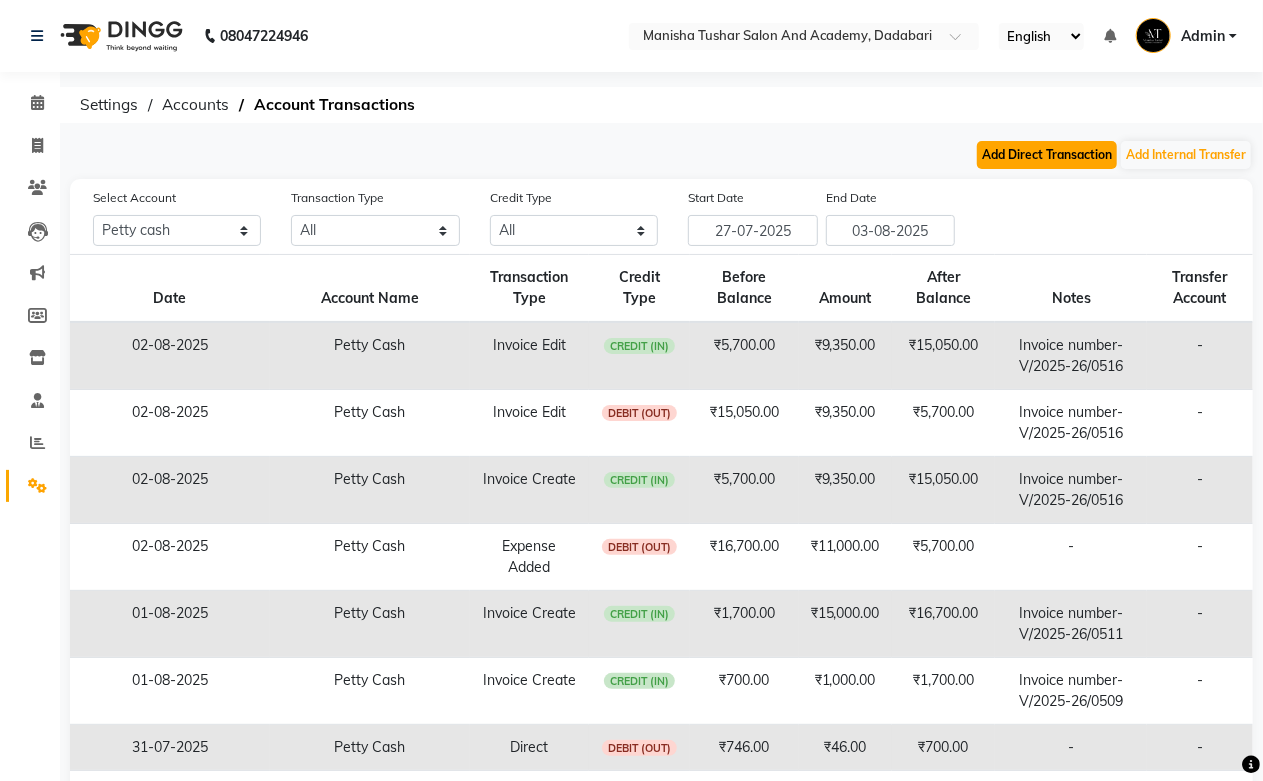 click on "Add Direct Transaction" 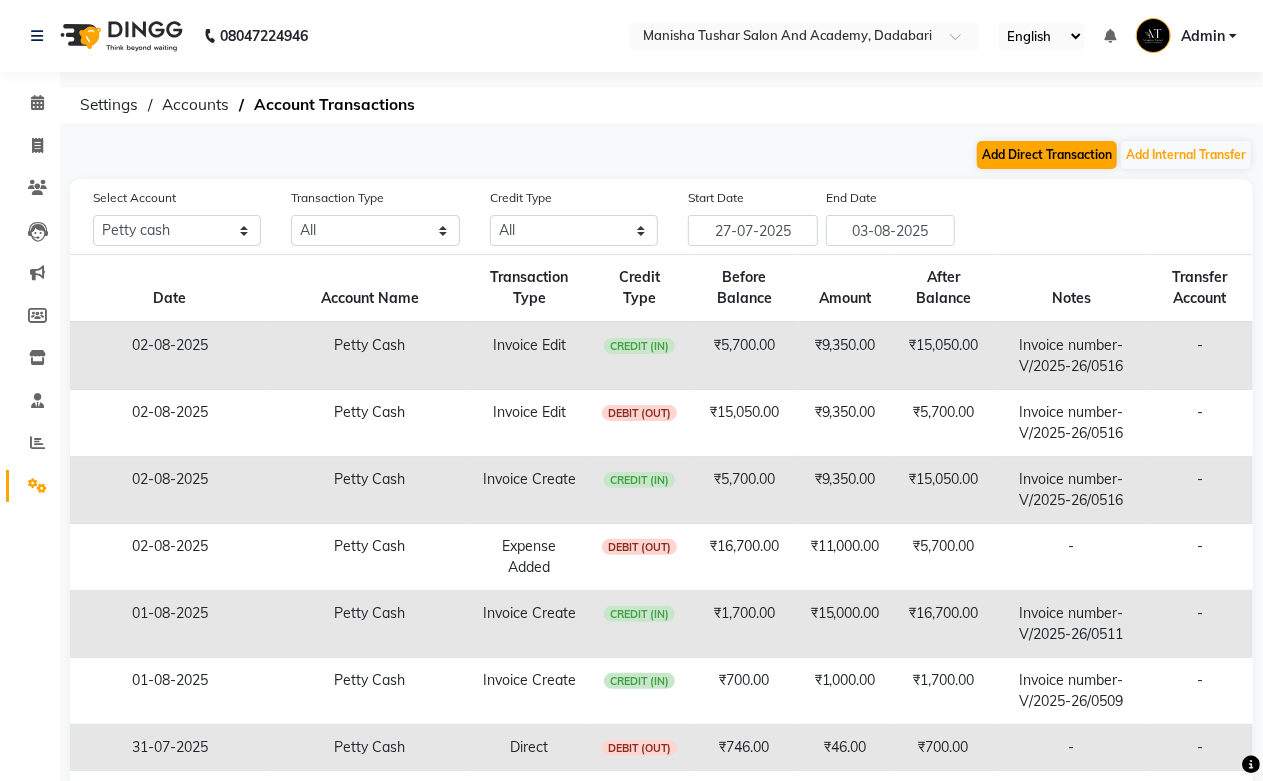 select on "direct" 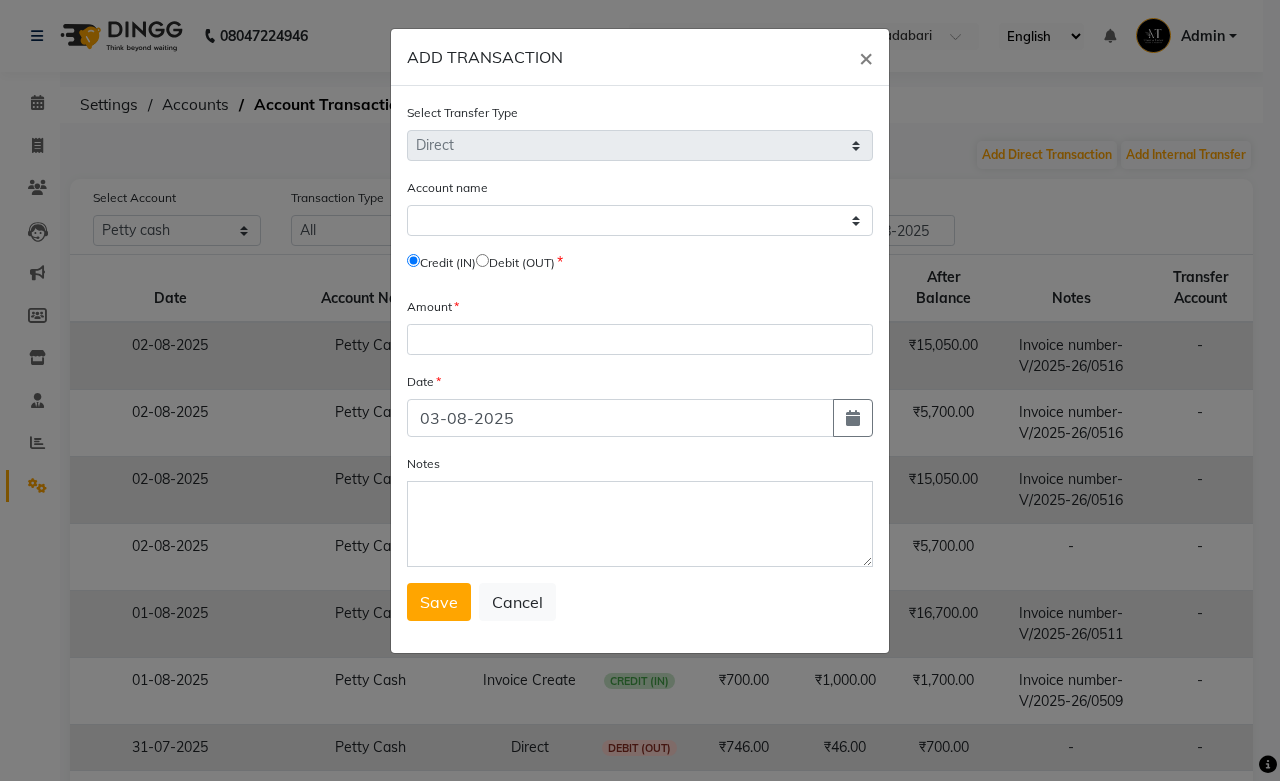 select on "5474" 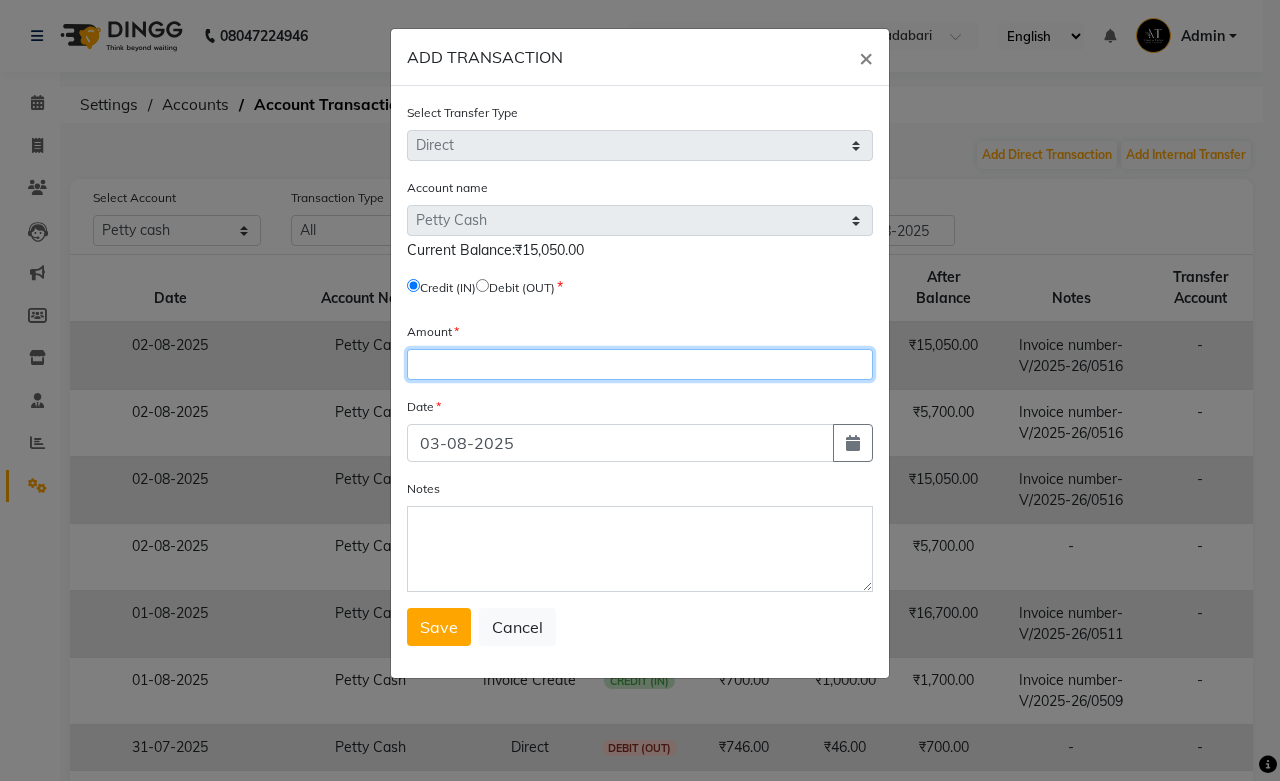 click 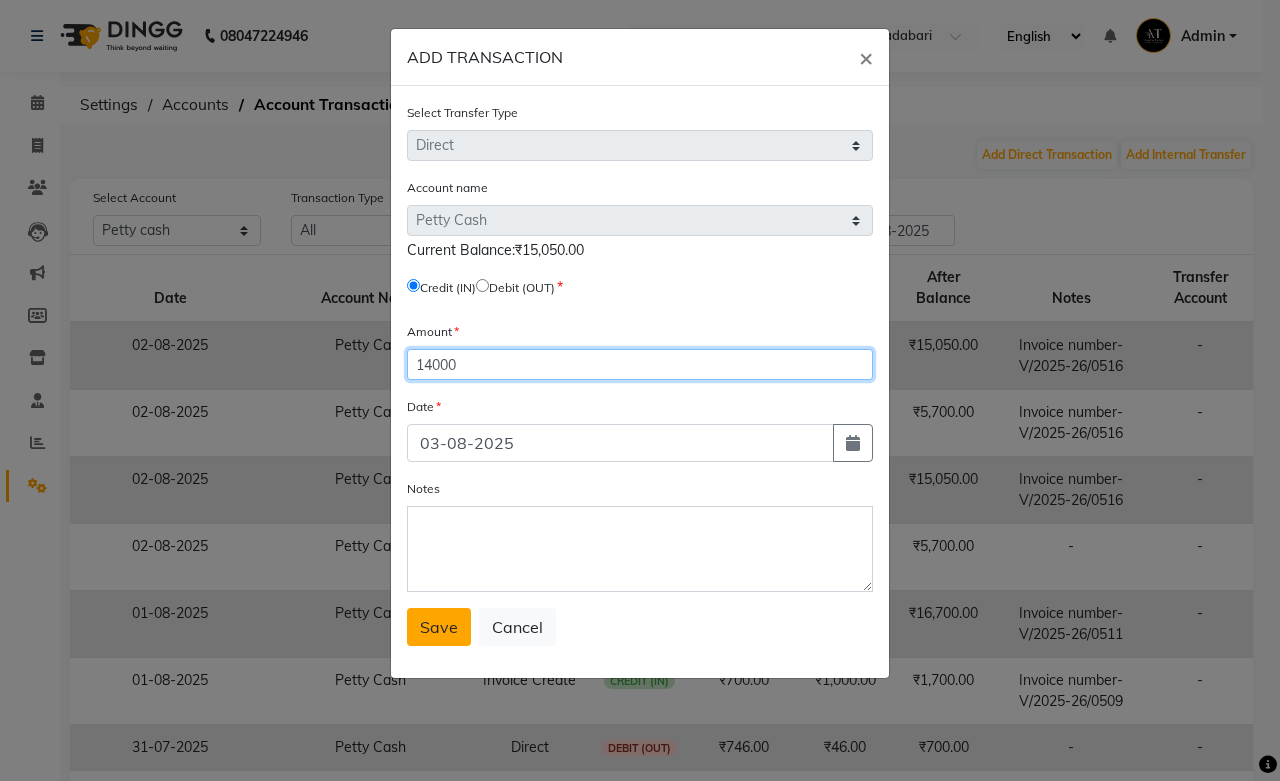 type on "14000" 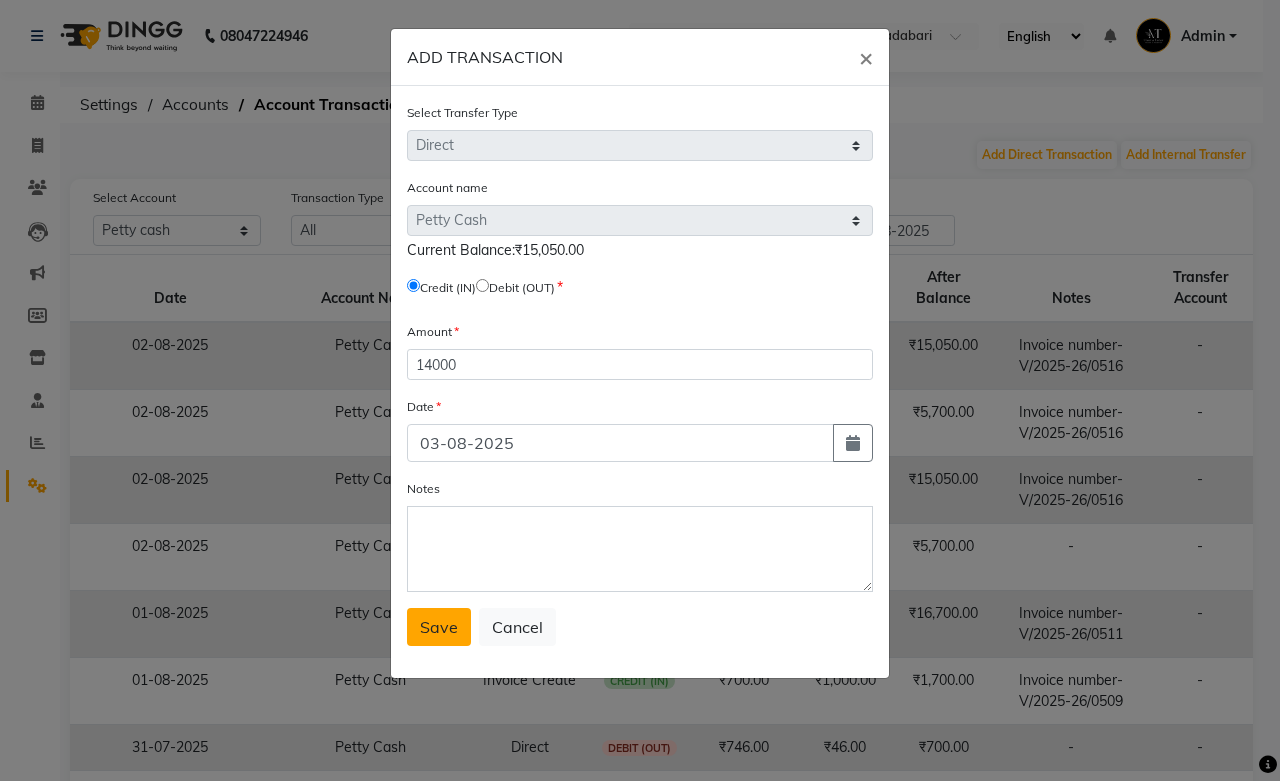 click on "Save" at bounding box center [439, 627] 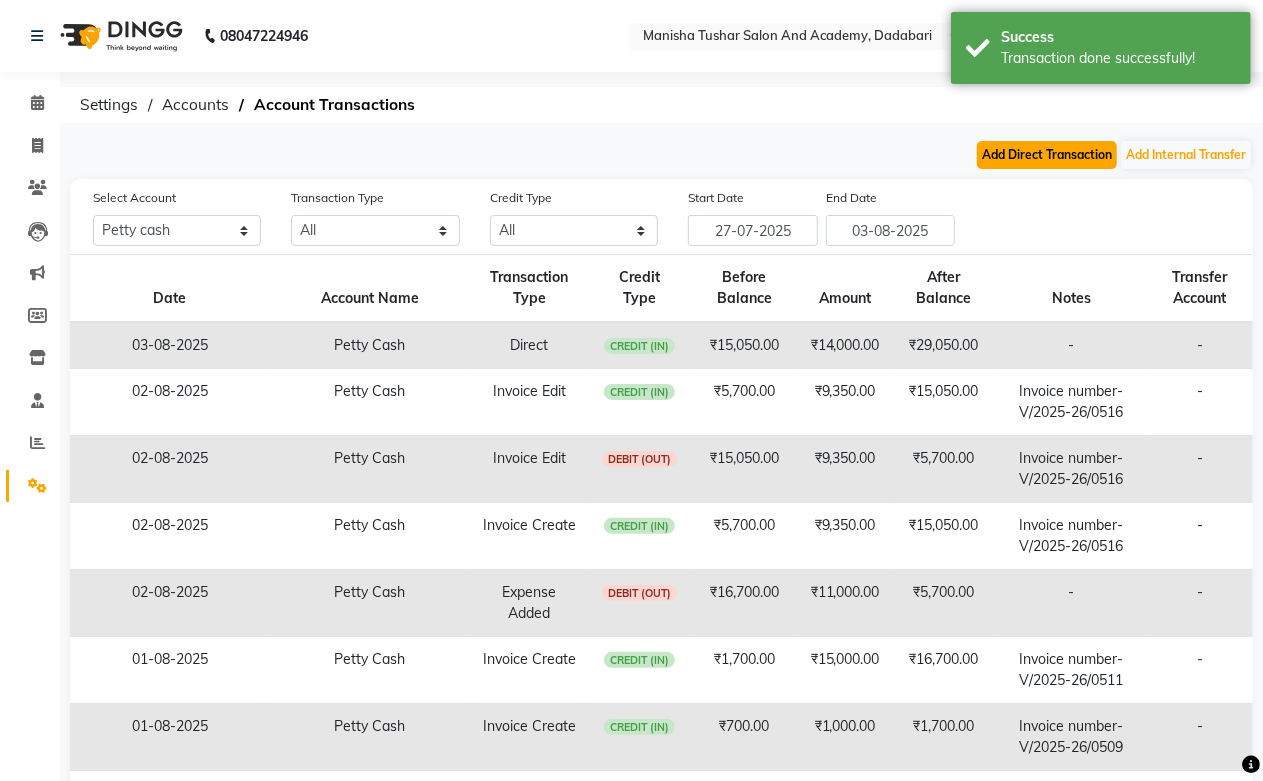 click on "Add Direct Transaction" 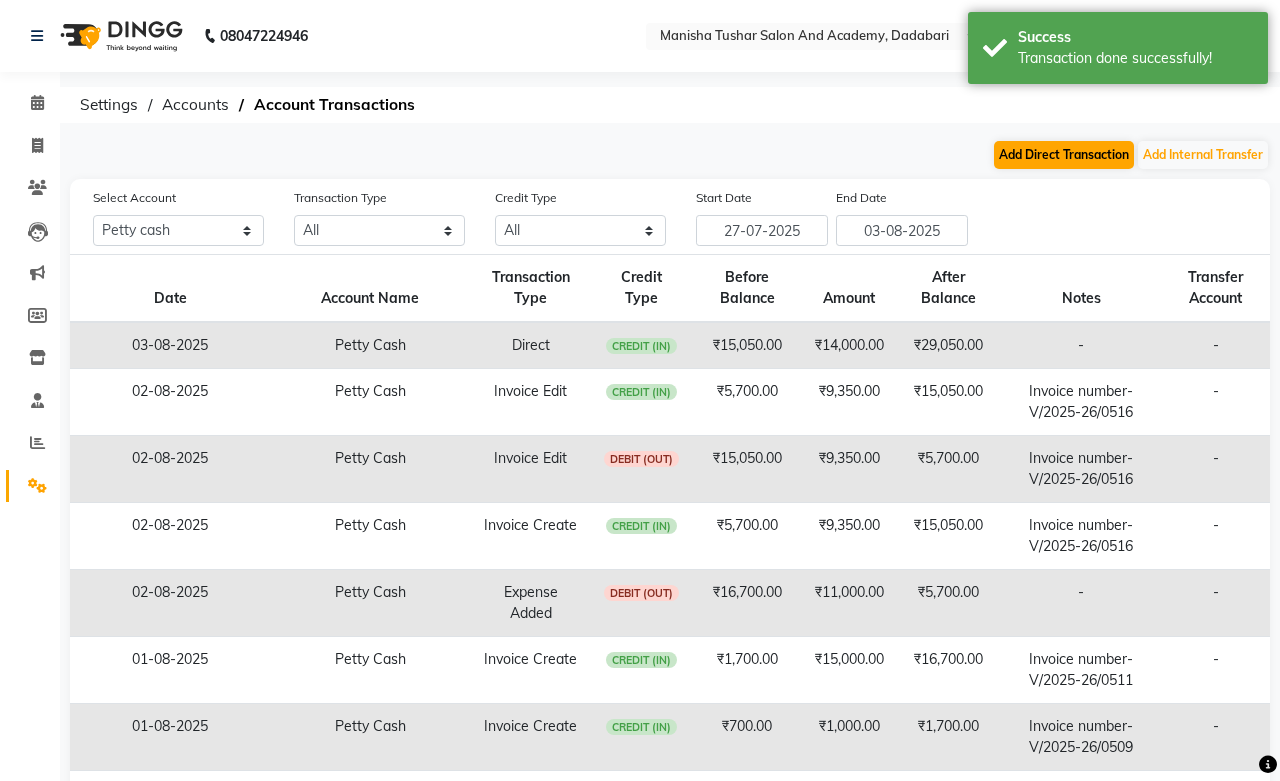 select on "direct" 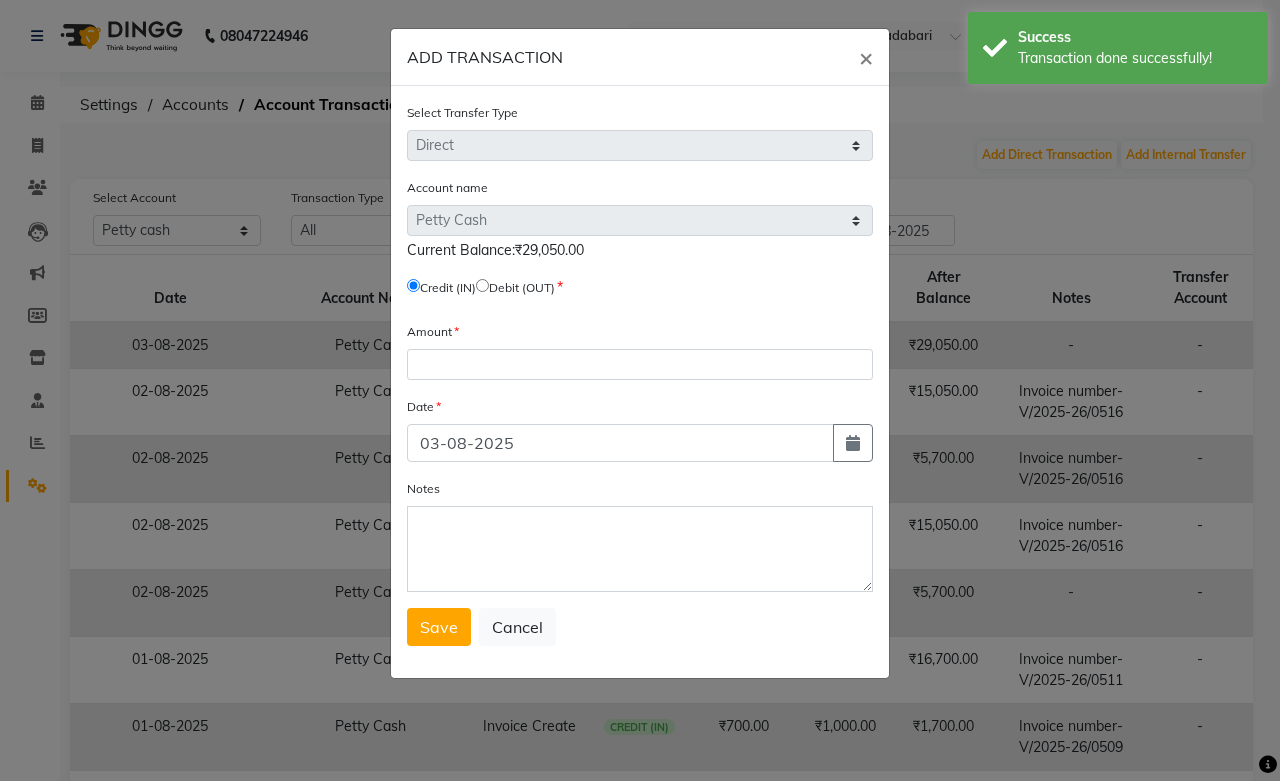 click 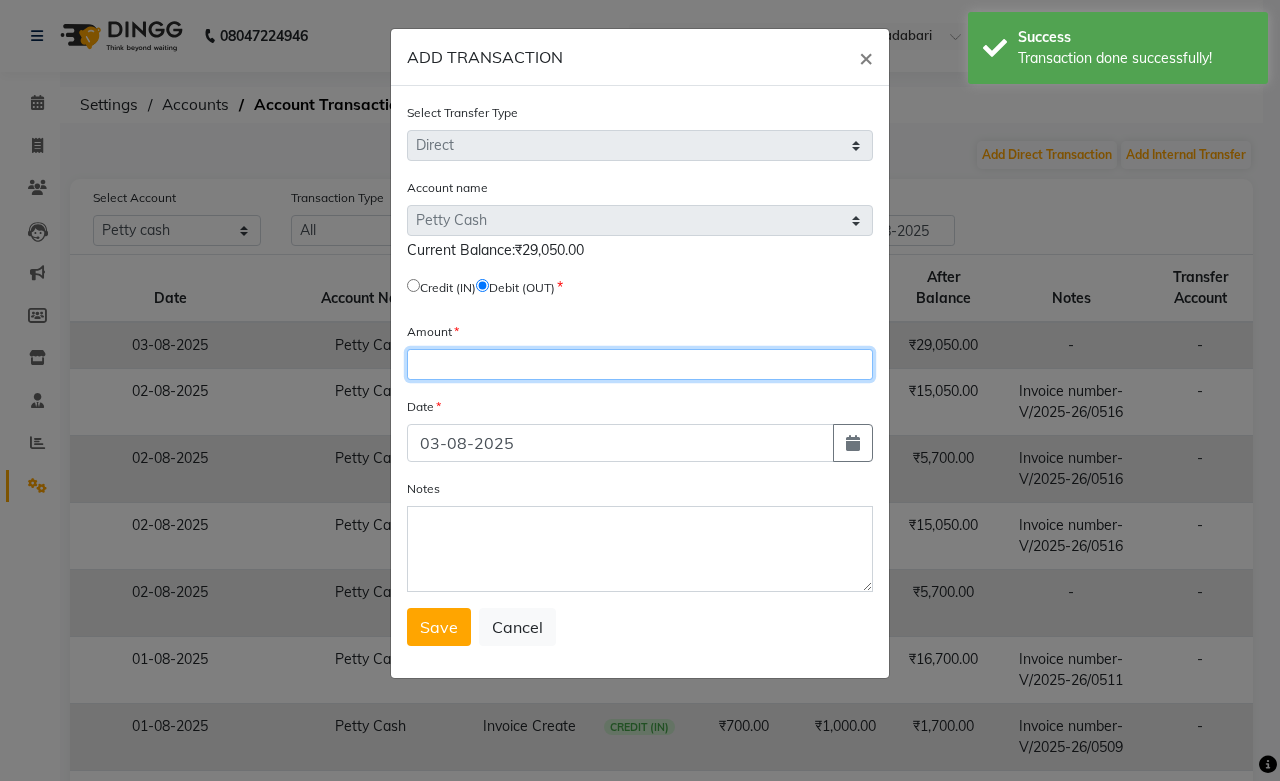 click 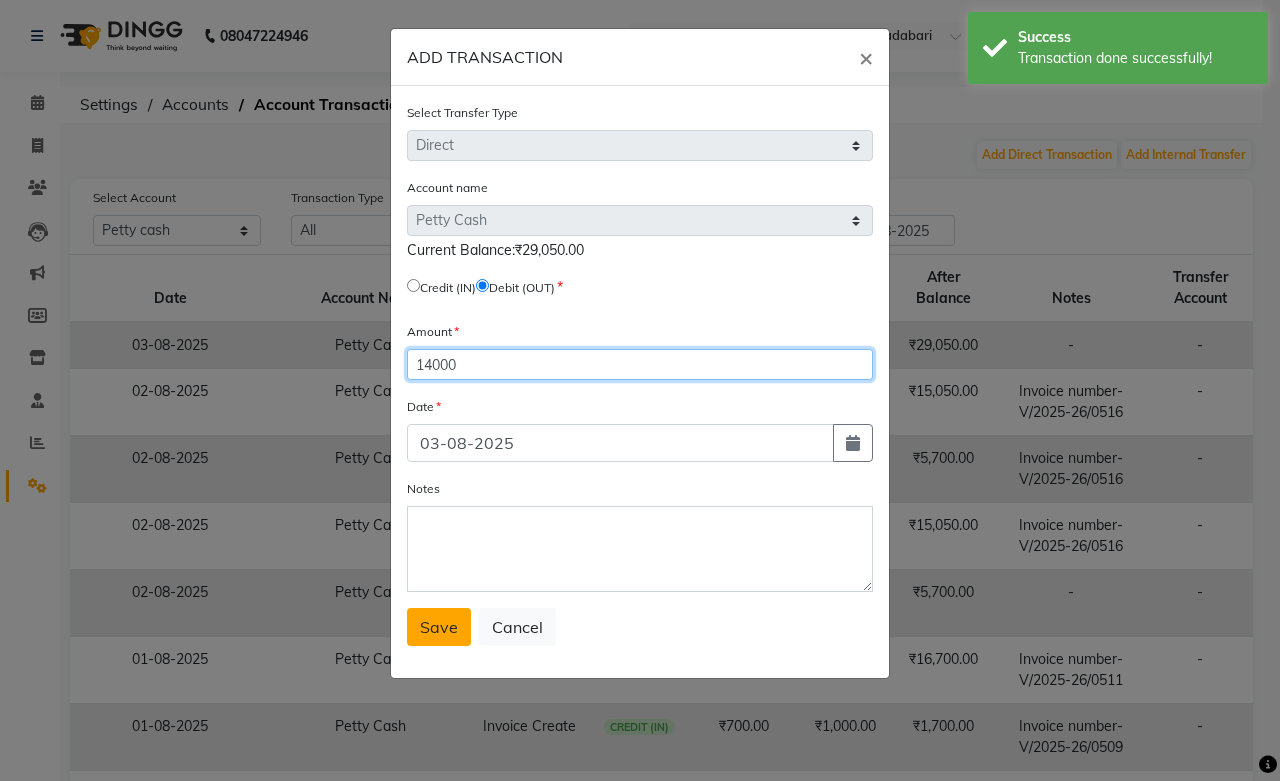 type on "14000" 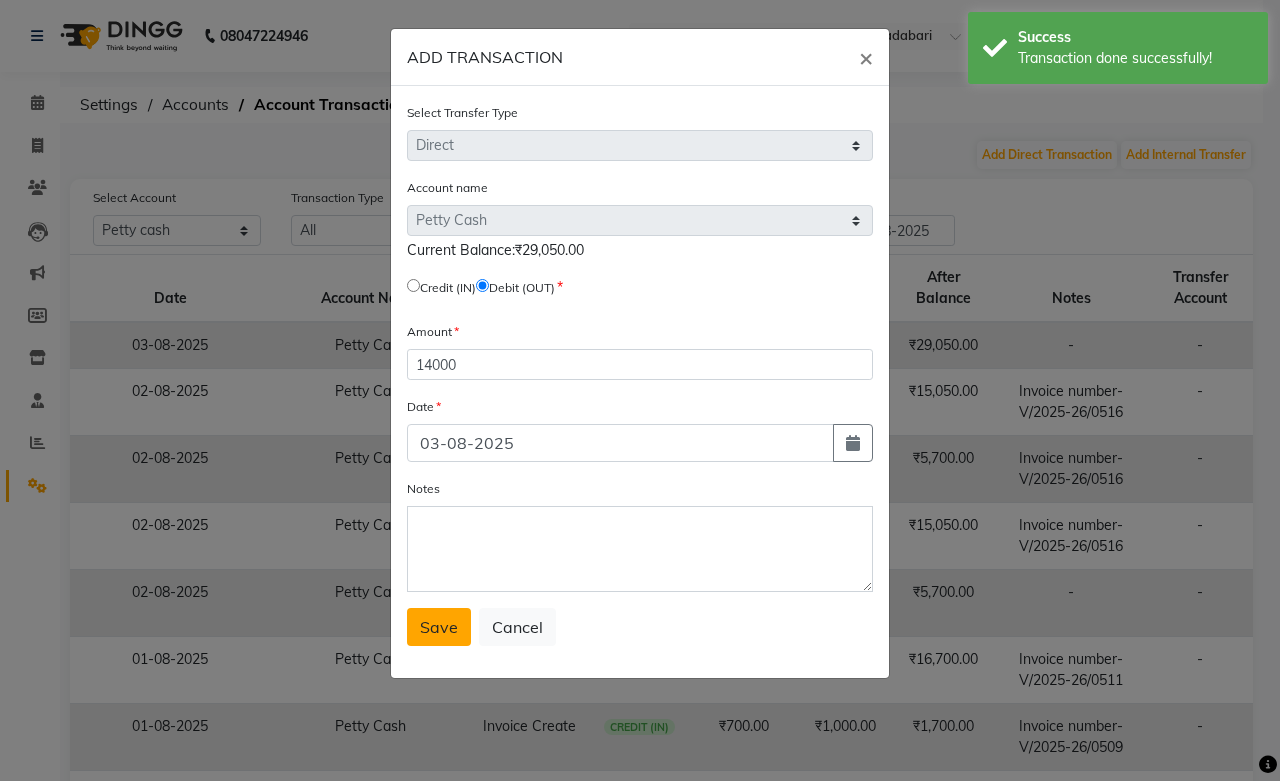 click on "Save" at bounding box center [439, 627] 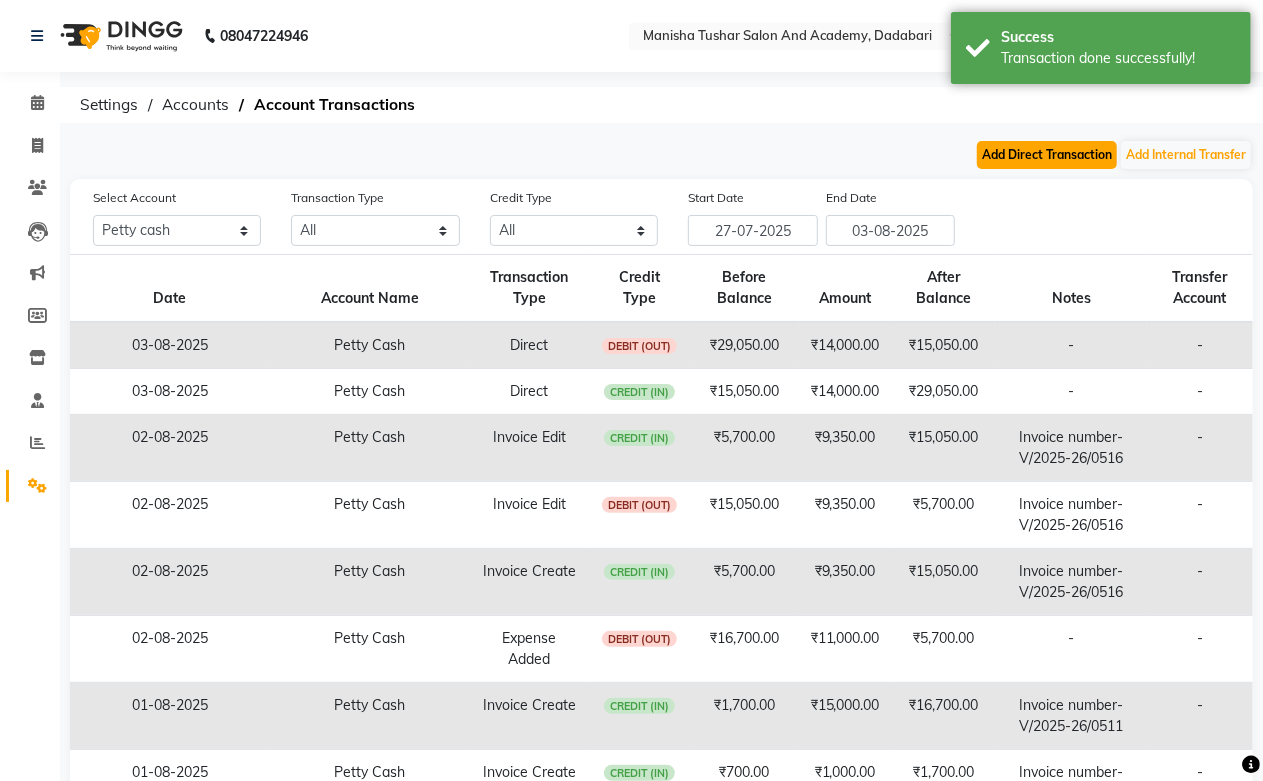click on "Add Direct Transaction" 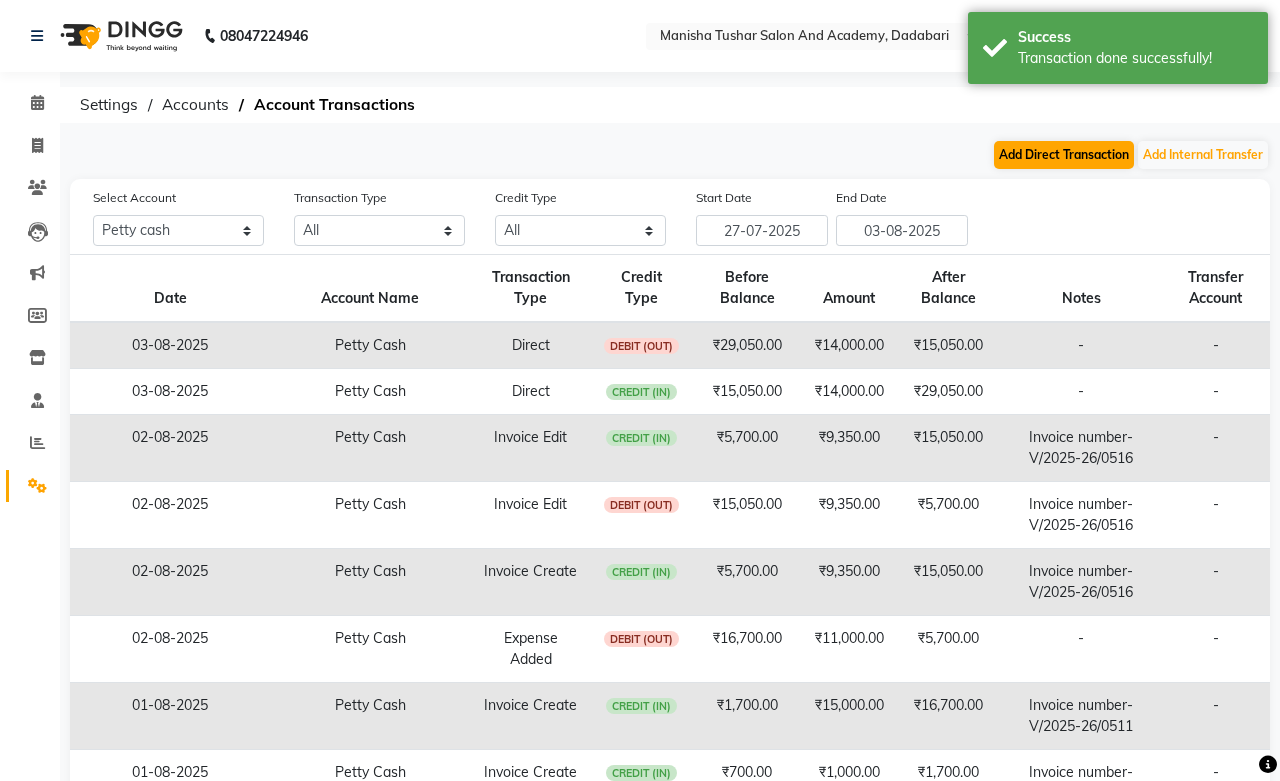 select on "direct" 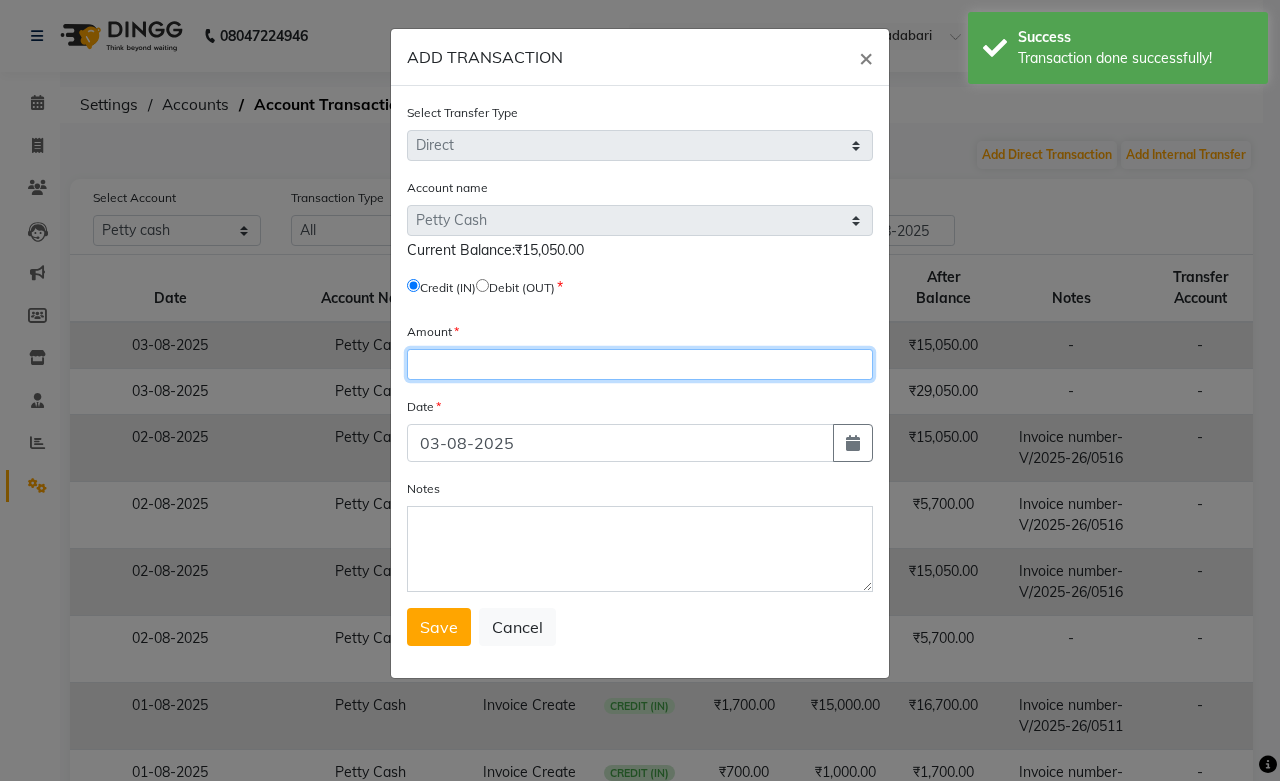 click 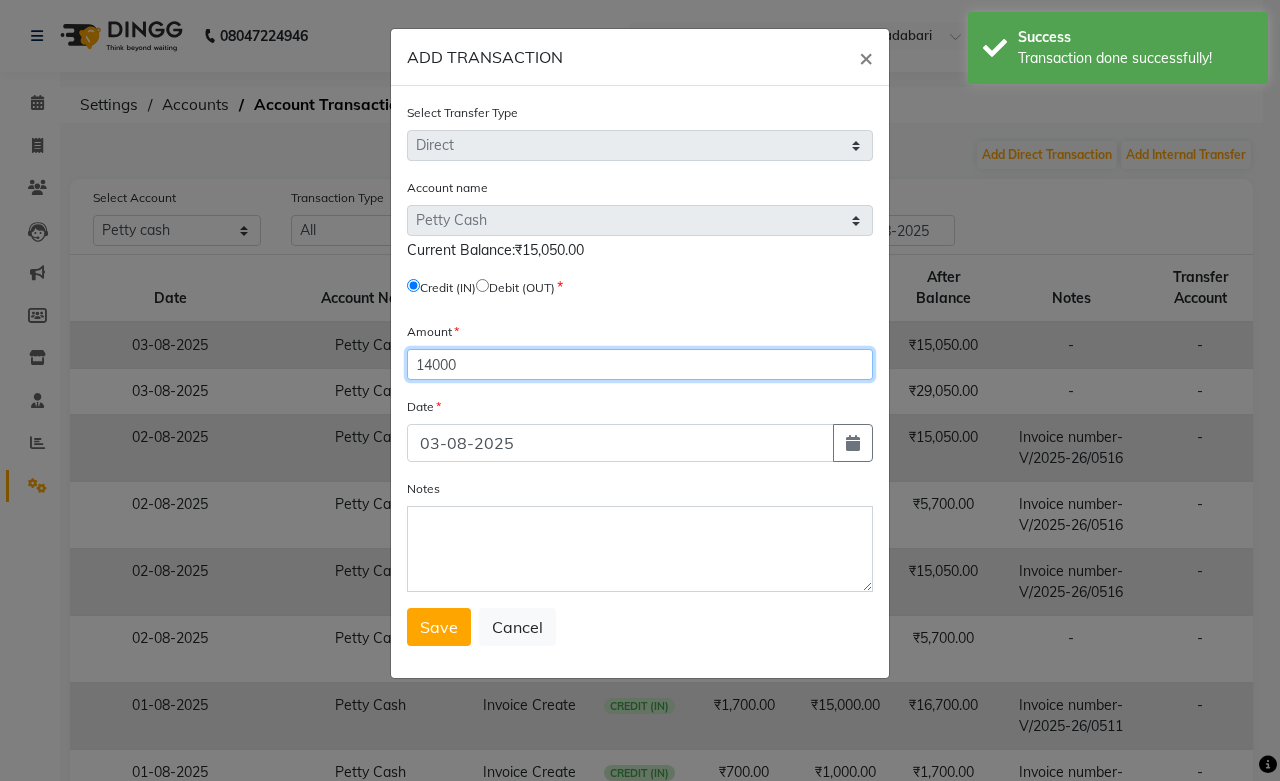 type on "14000" 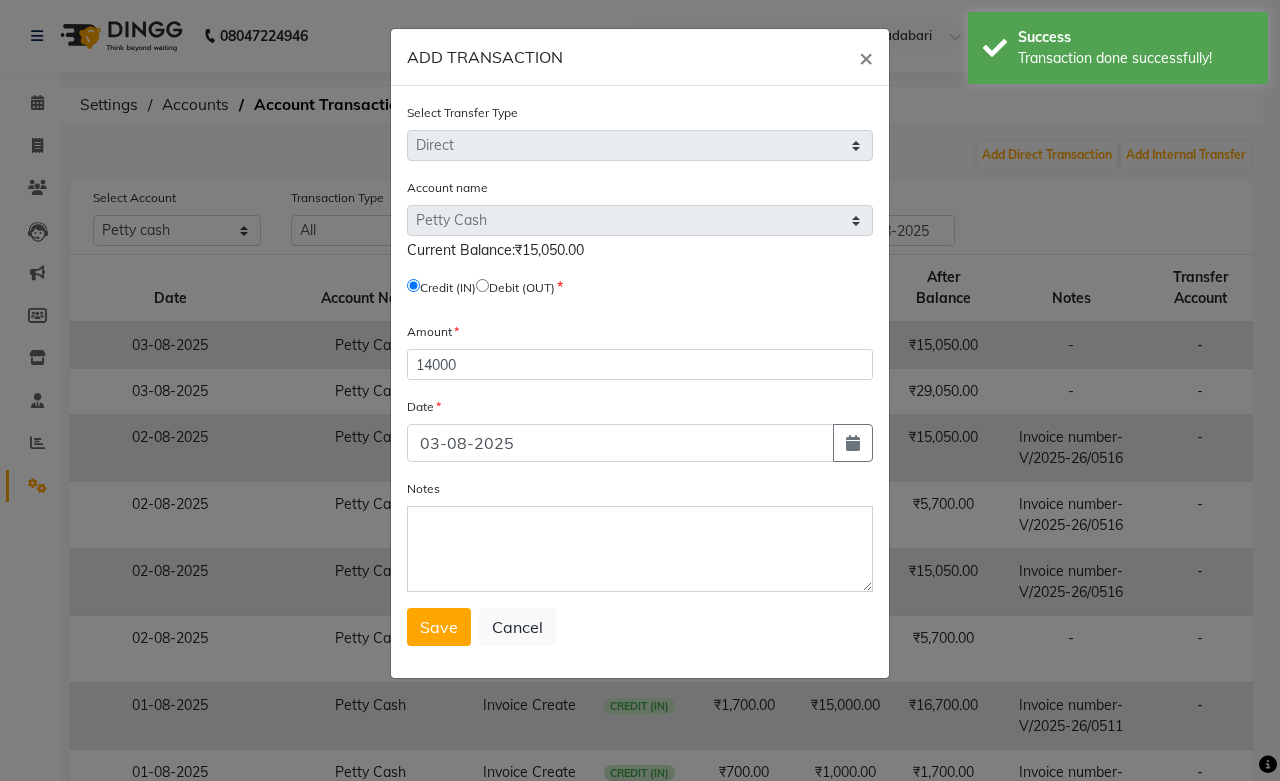 click 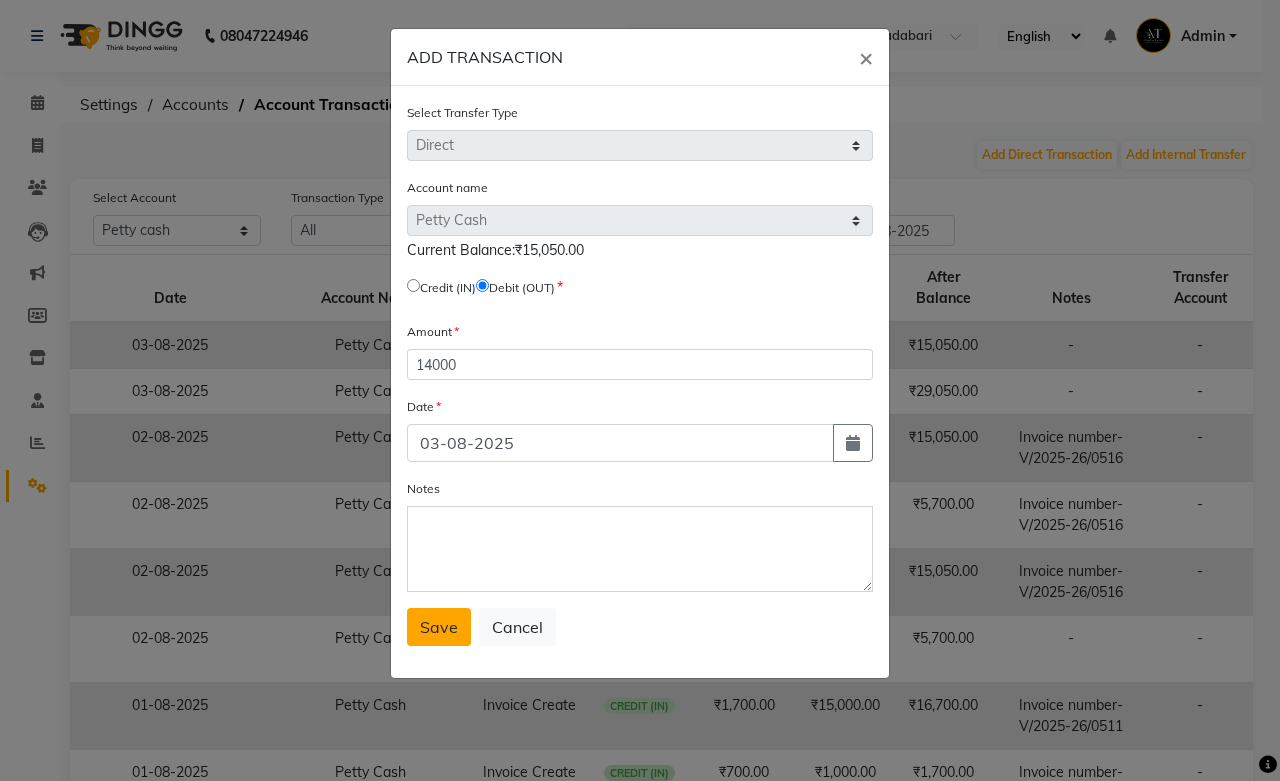 click on "Save" at bounding box center [439, 627] 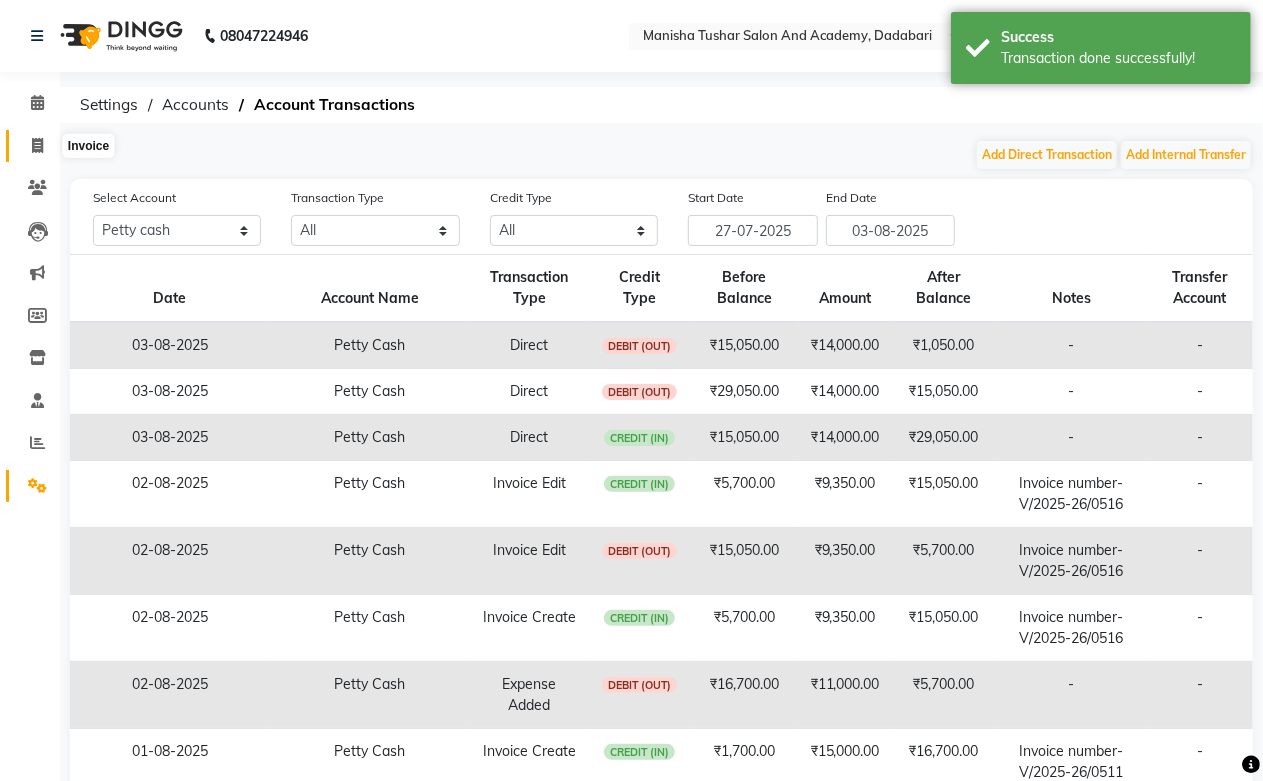 click 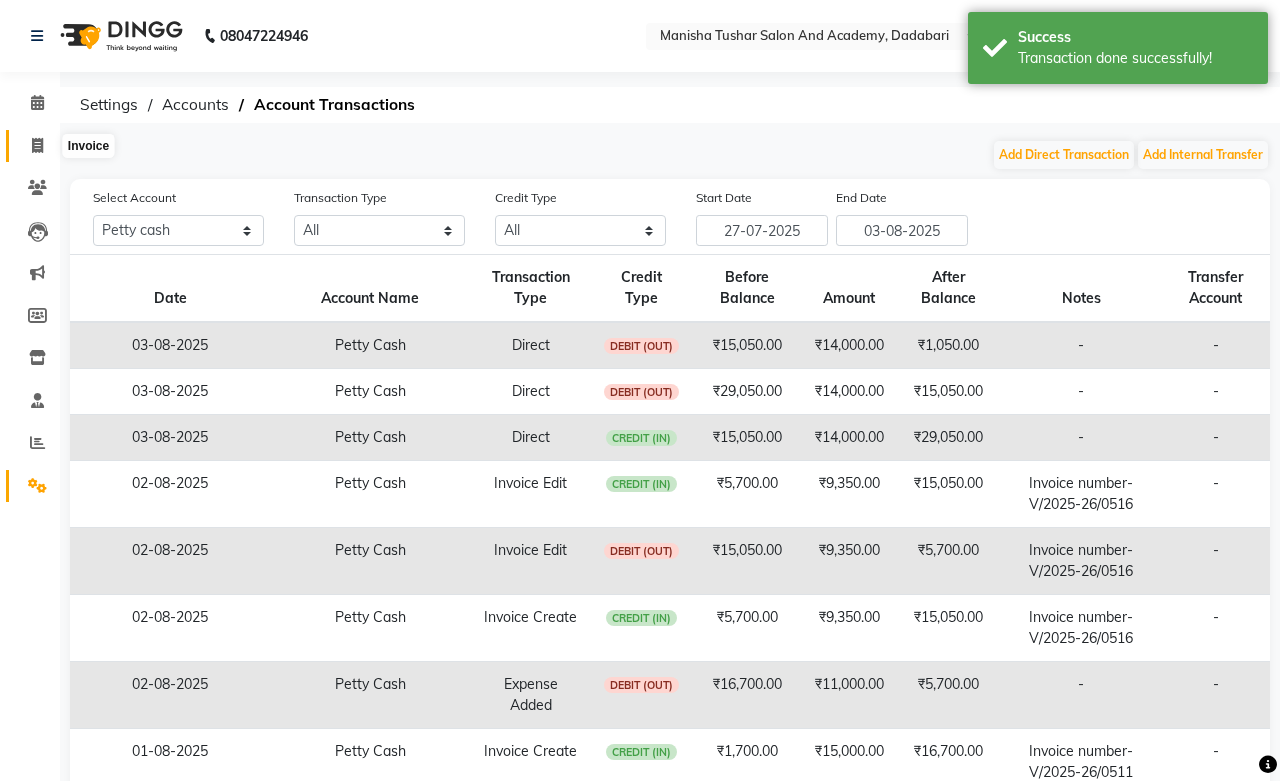 select on "6453" 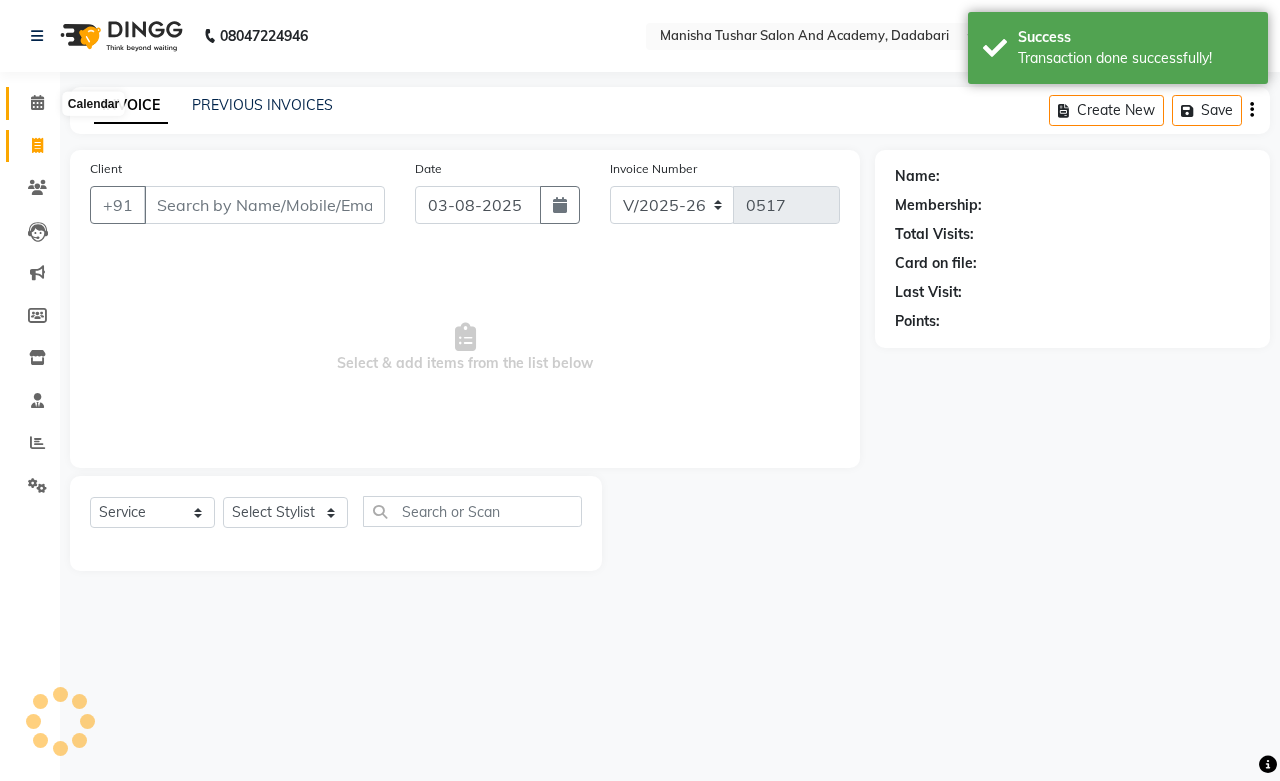 drag, startPoint x: 18, startPoint y: 96, endPoint x: 42, endPoint y: 103, distance: 25 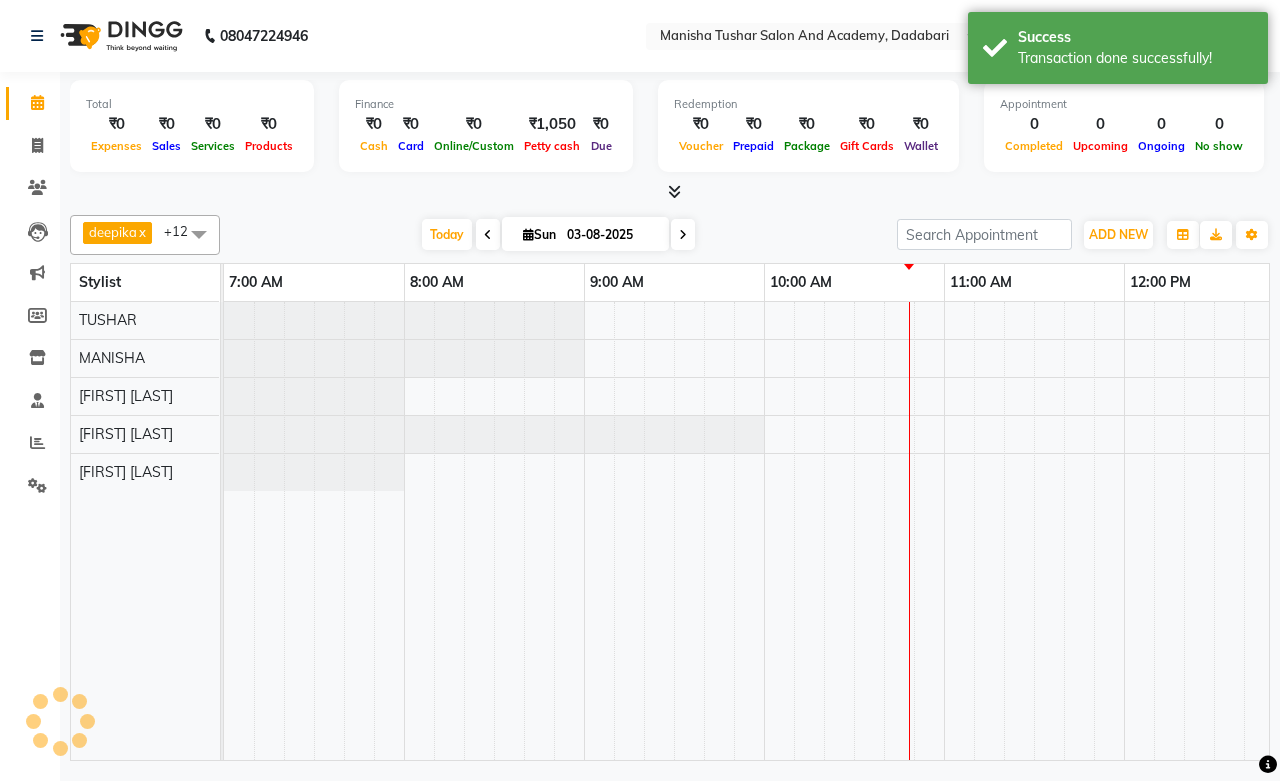 scroll, scrollTop: 0, scrollLeft: 0, axis: both 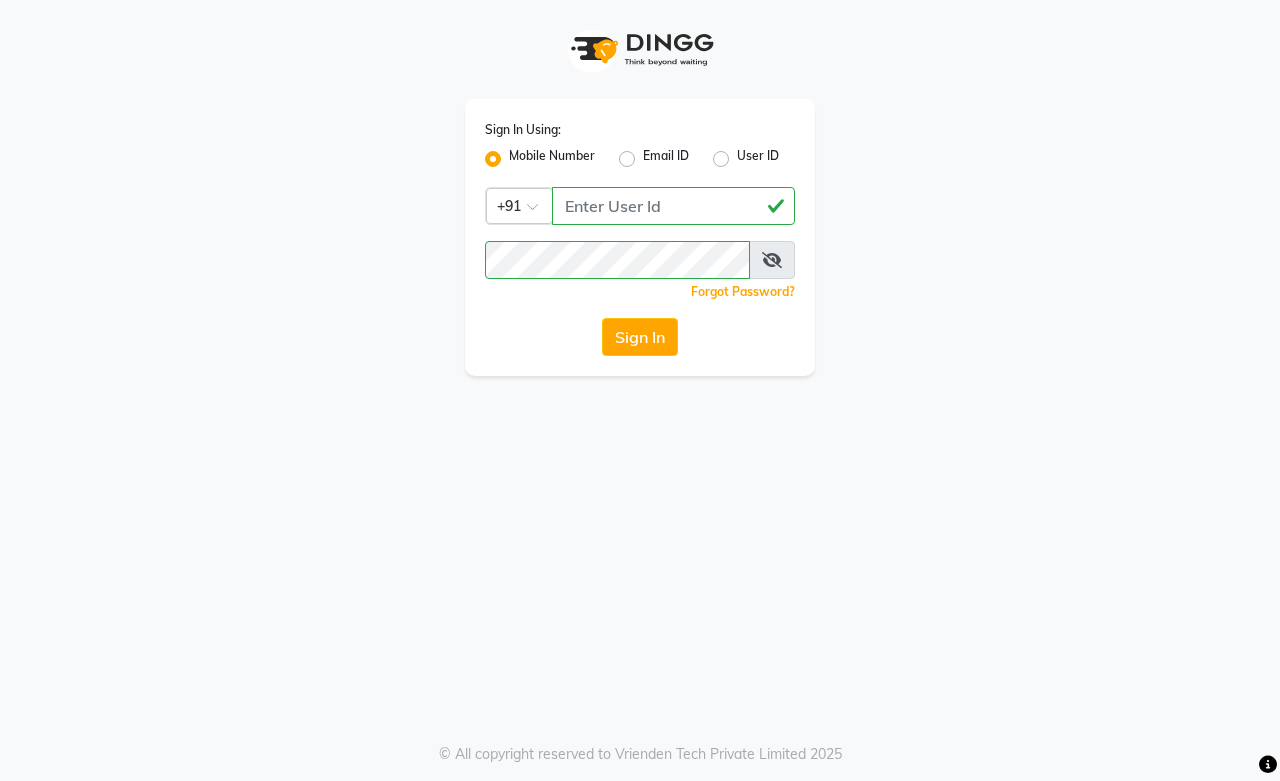 click on "Mobile Number" 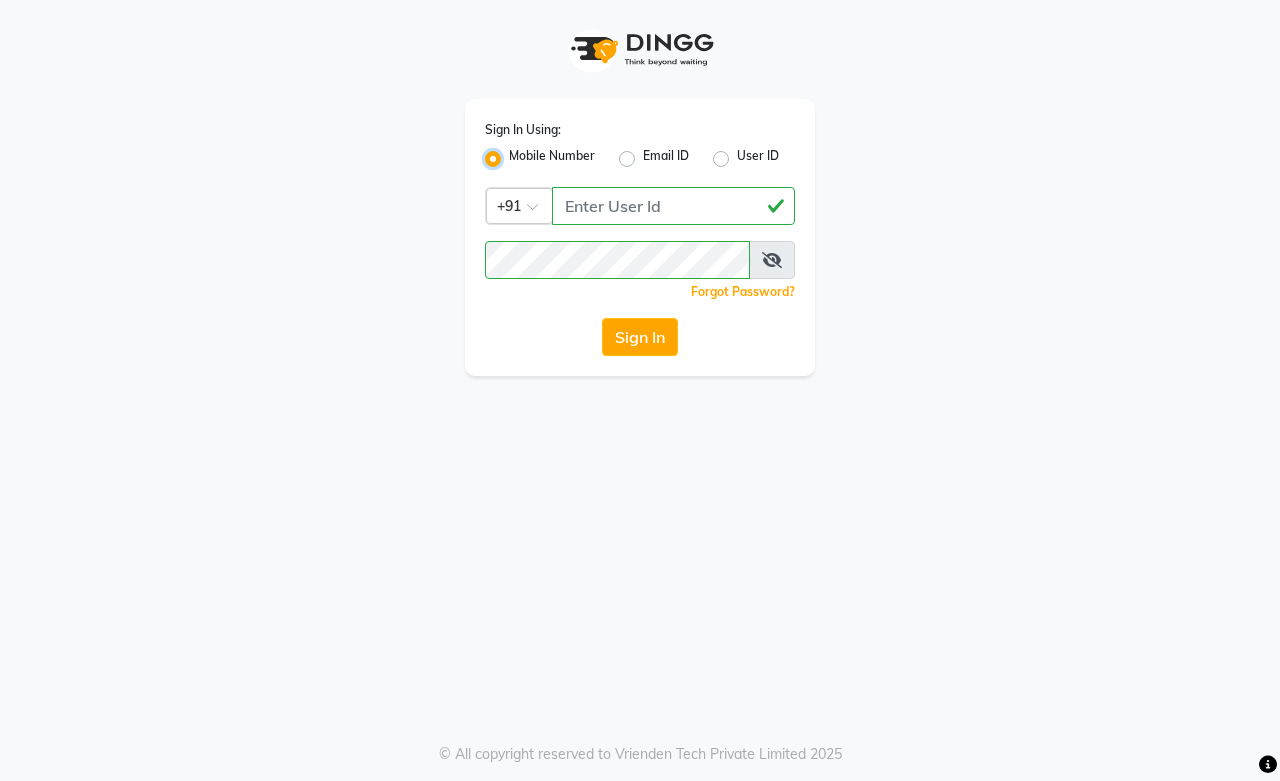 click on "Mobile Number" at bounding box center (515, 153) 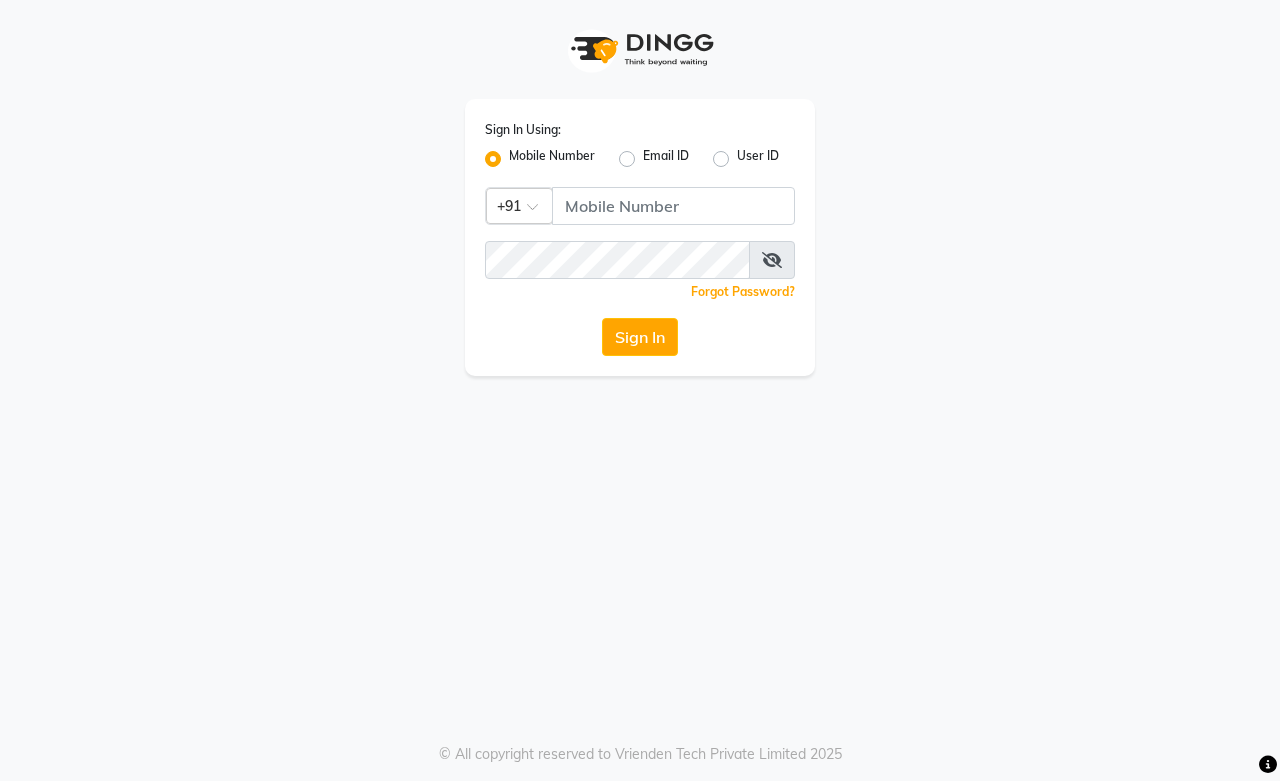 click on "Mobile Number" 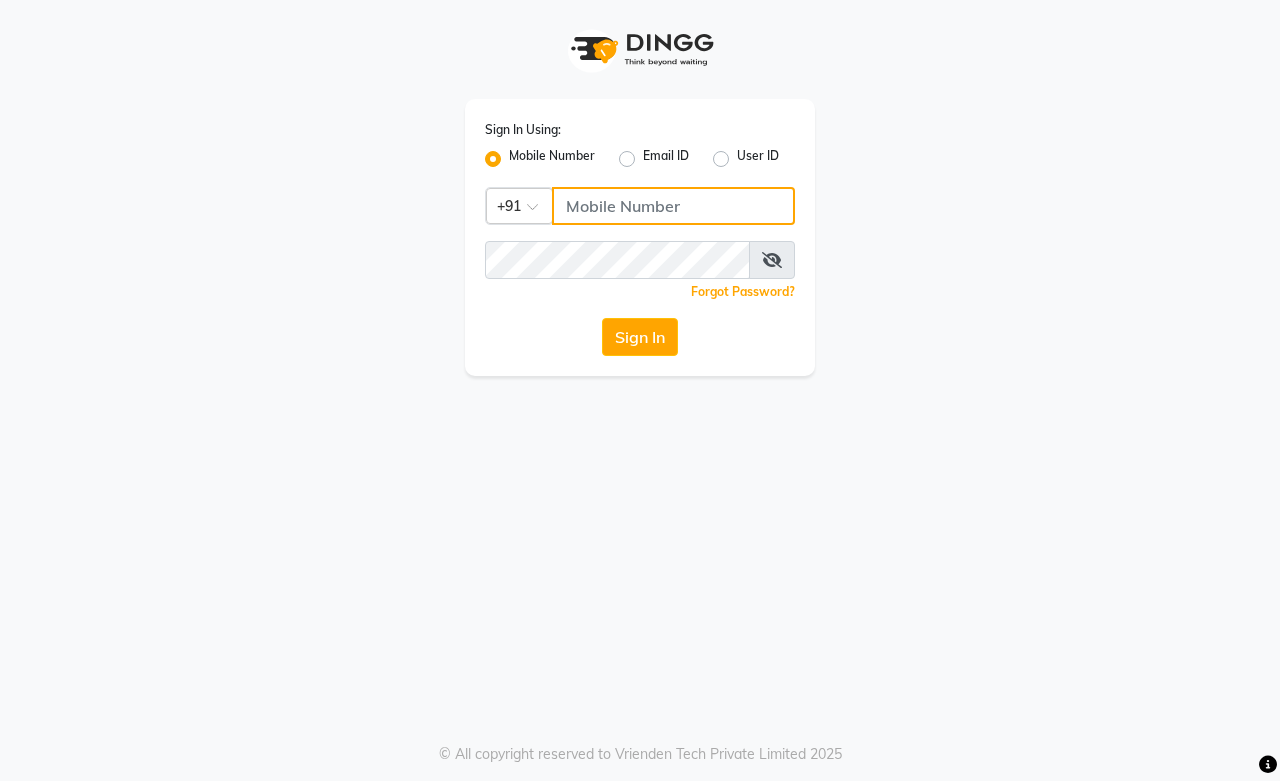 click 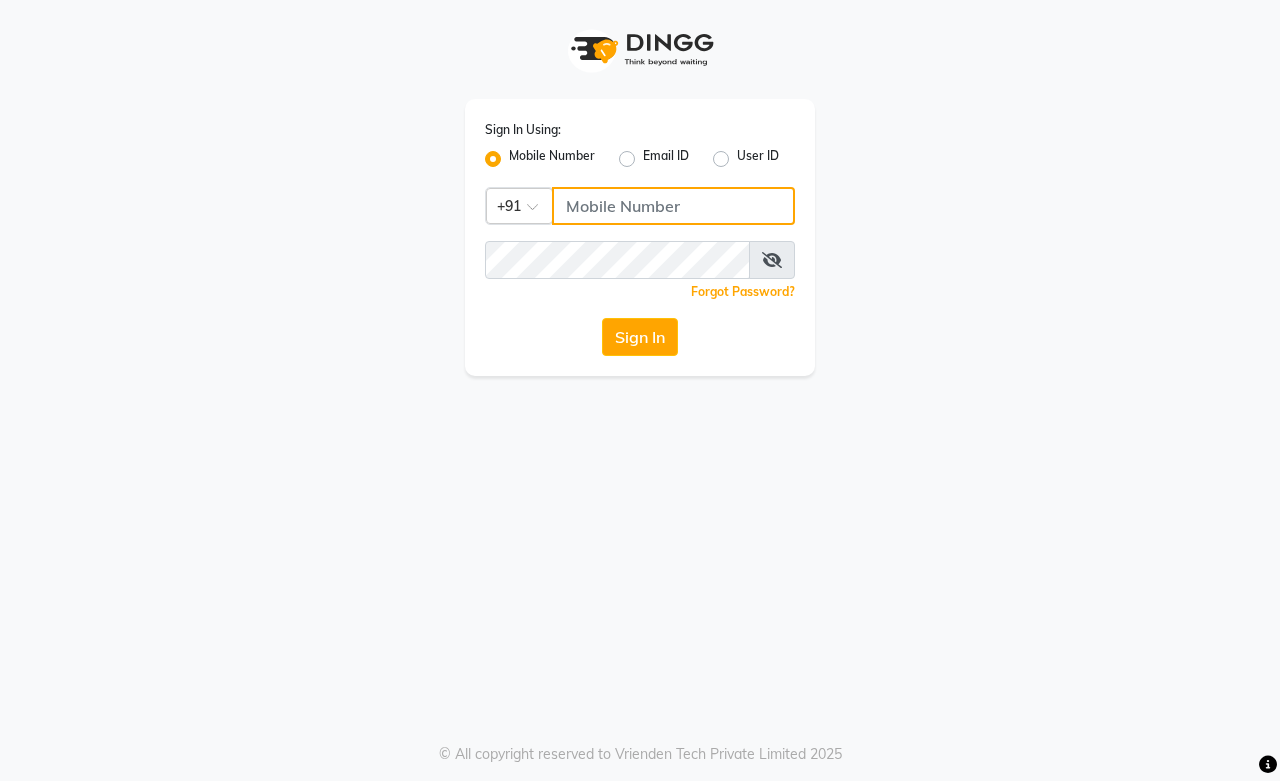type on "9828338644" 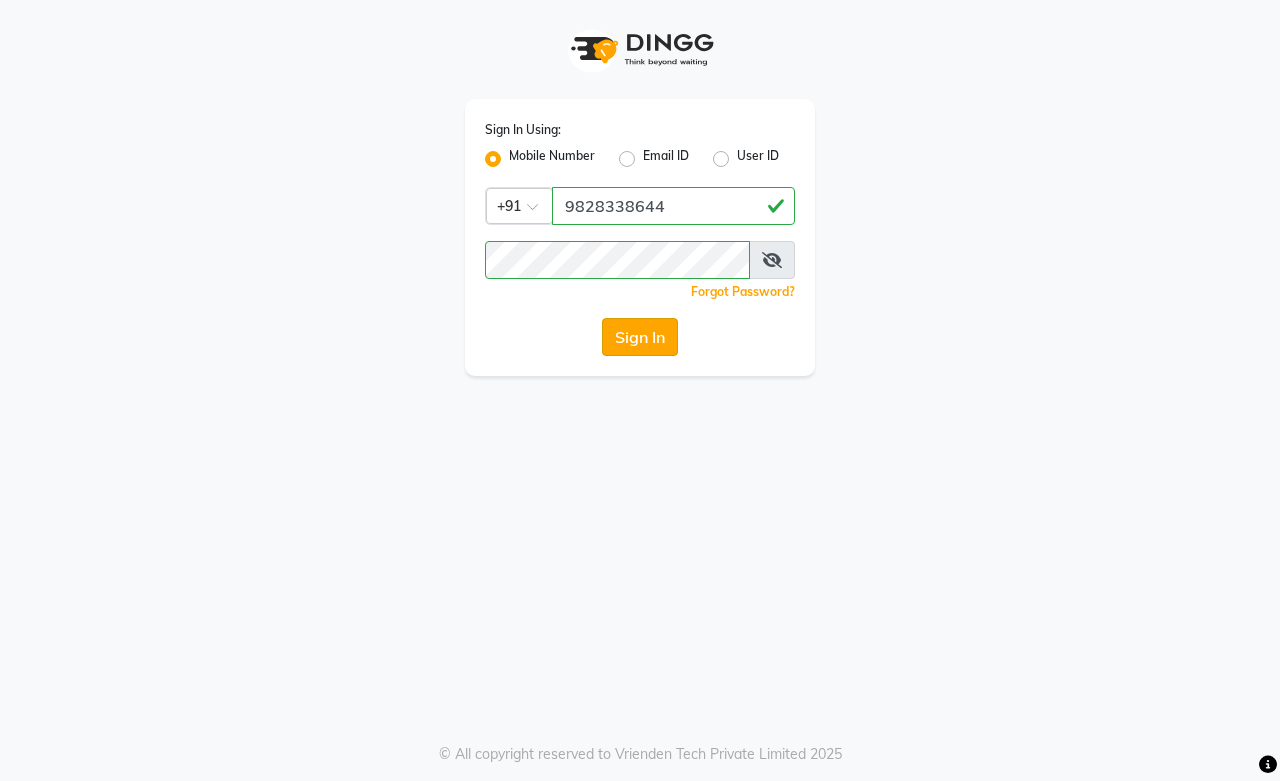 click on "Sign In" 